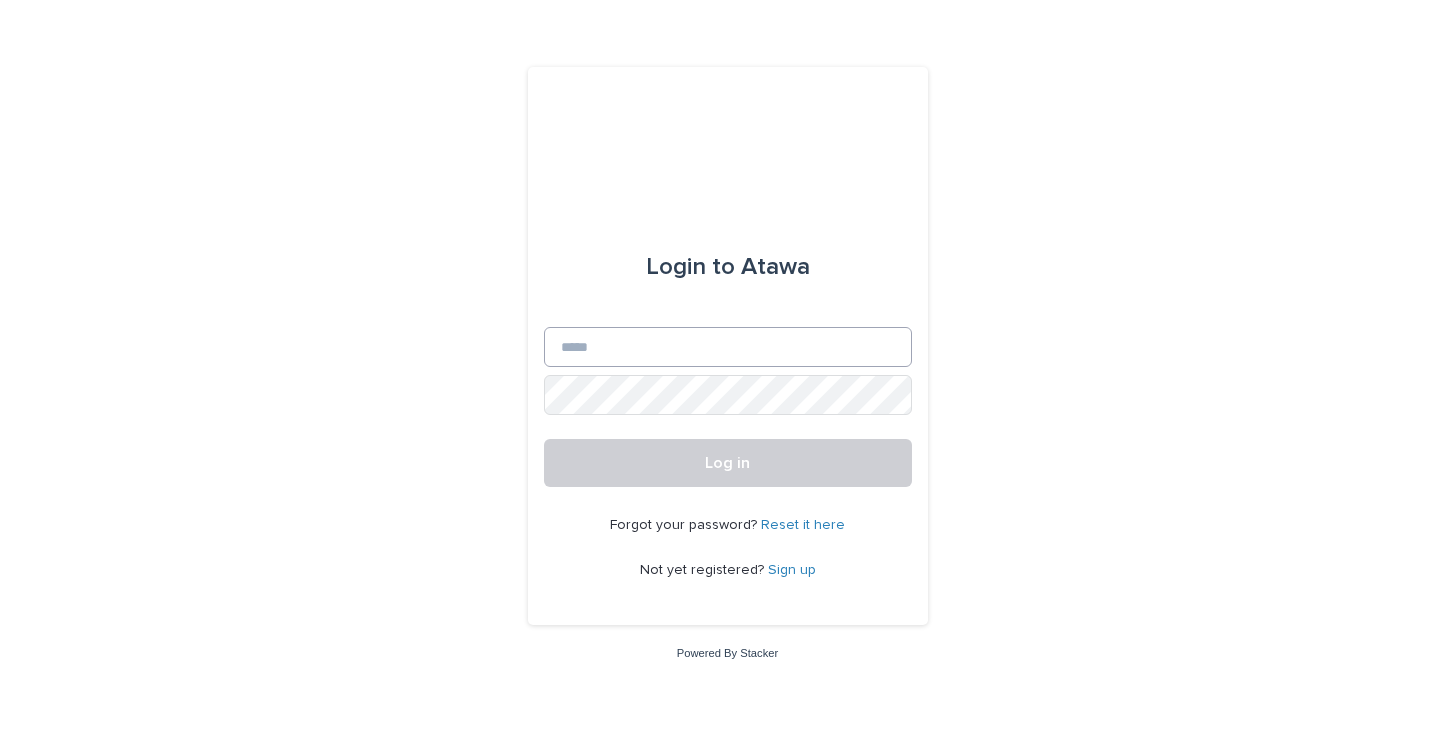 scroll, scrollTop: 0, scrollLeft: 0, axis: both 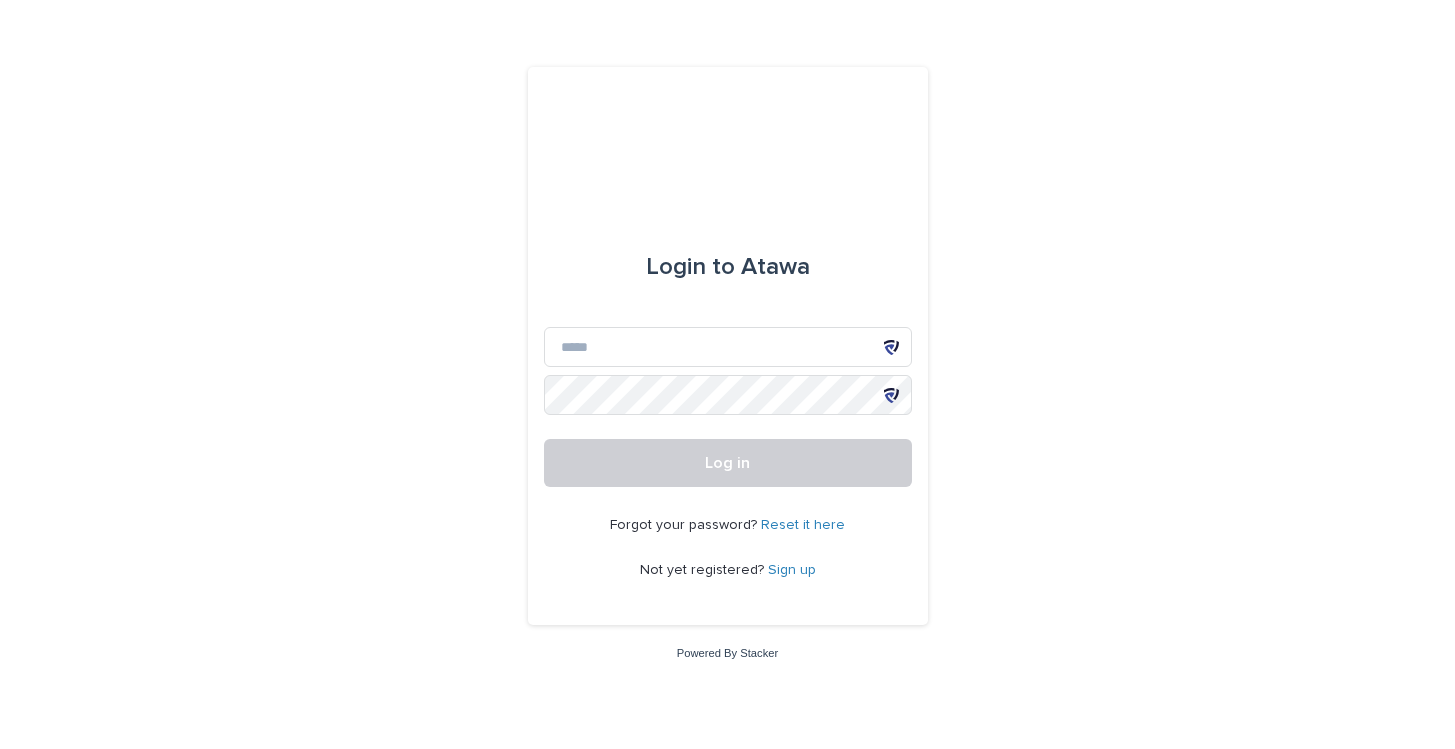 click at bounding box center [892, 347] 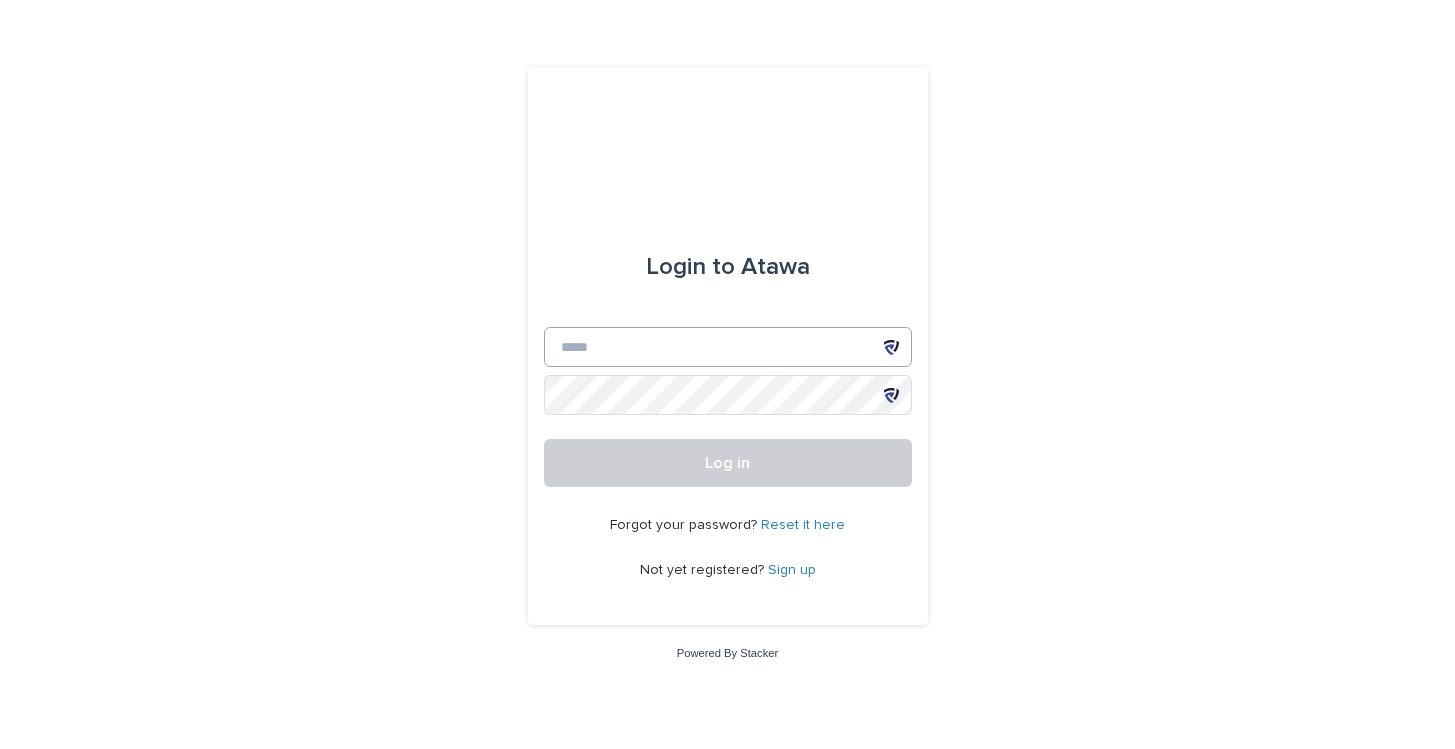 type on "**********" 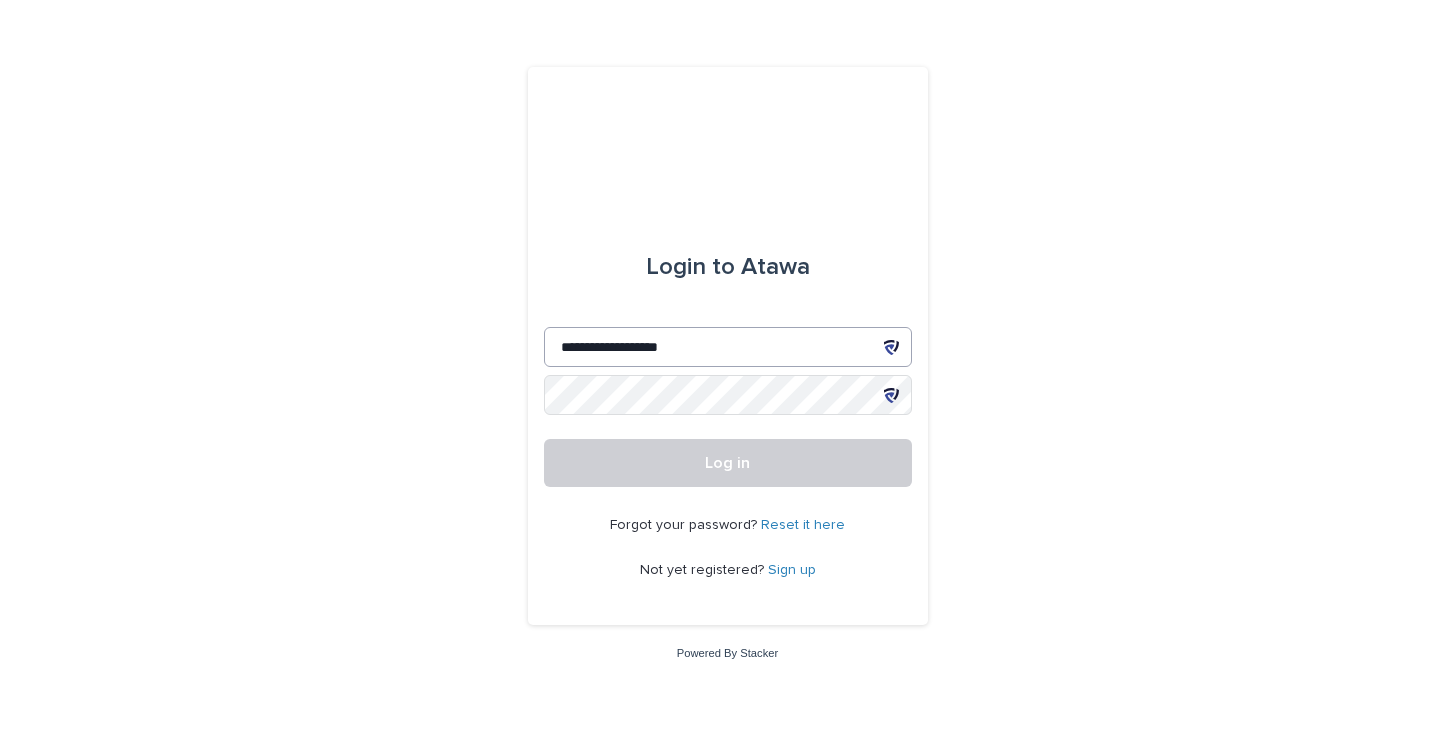 click on "Log in" at bounding box center (728, 463) 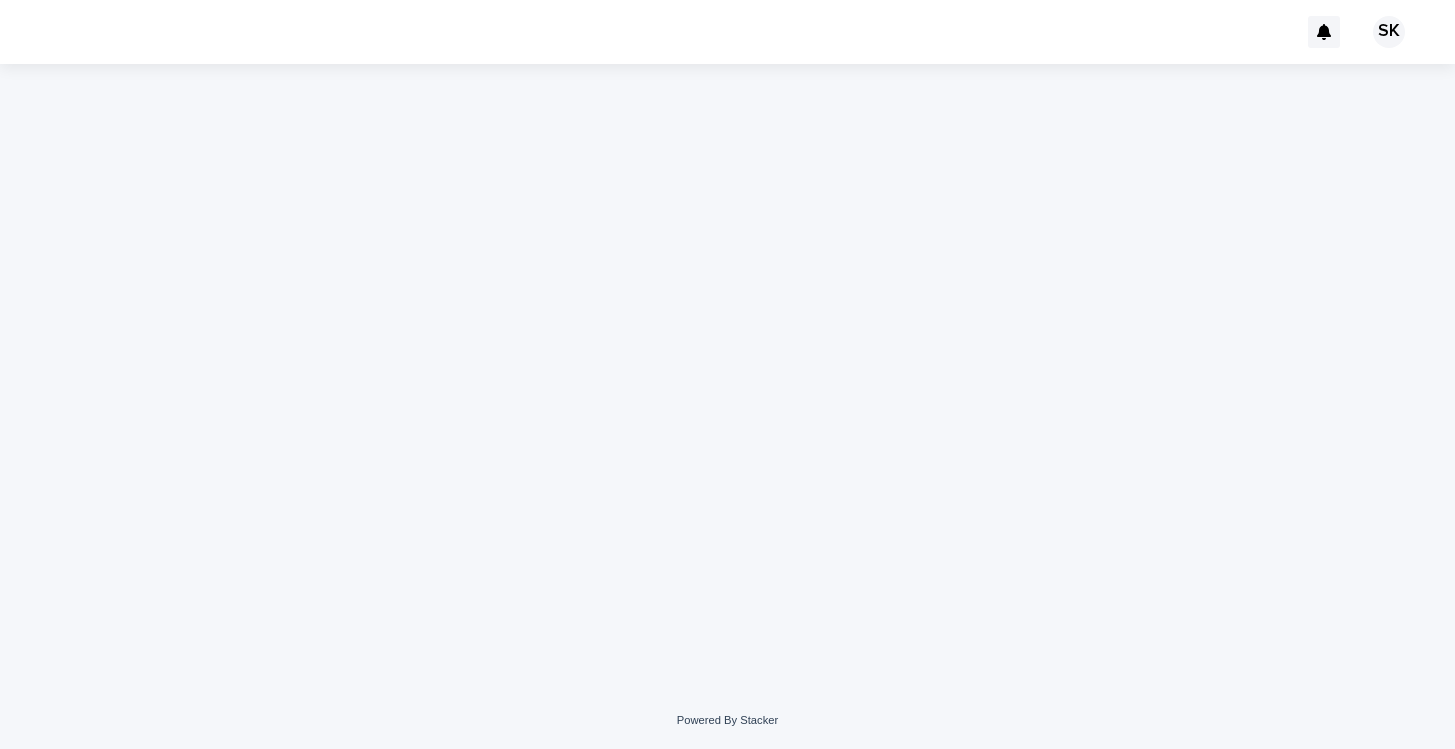 scroll, scrollTop: 0, scrollLeft: 0, axis: both 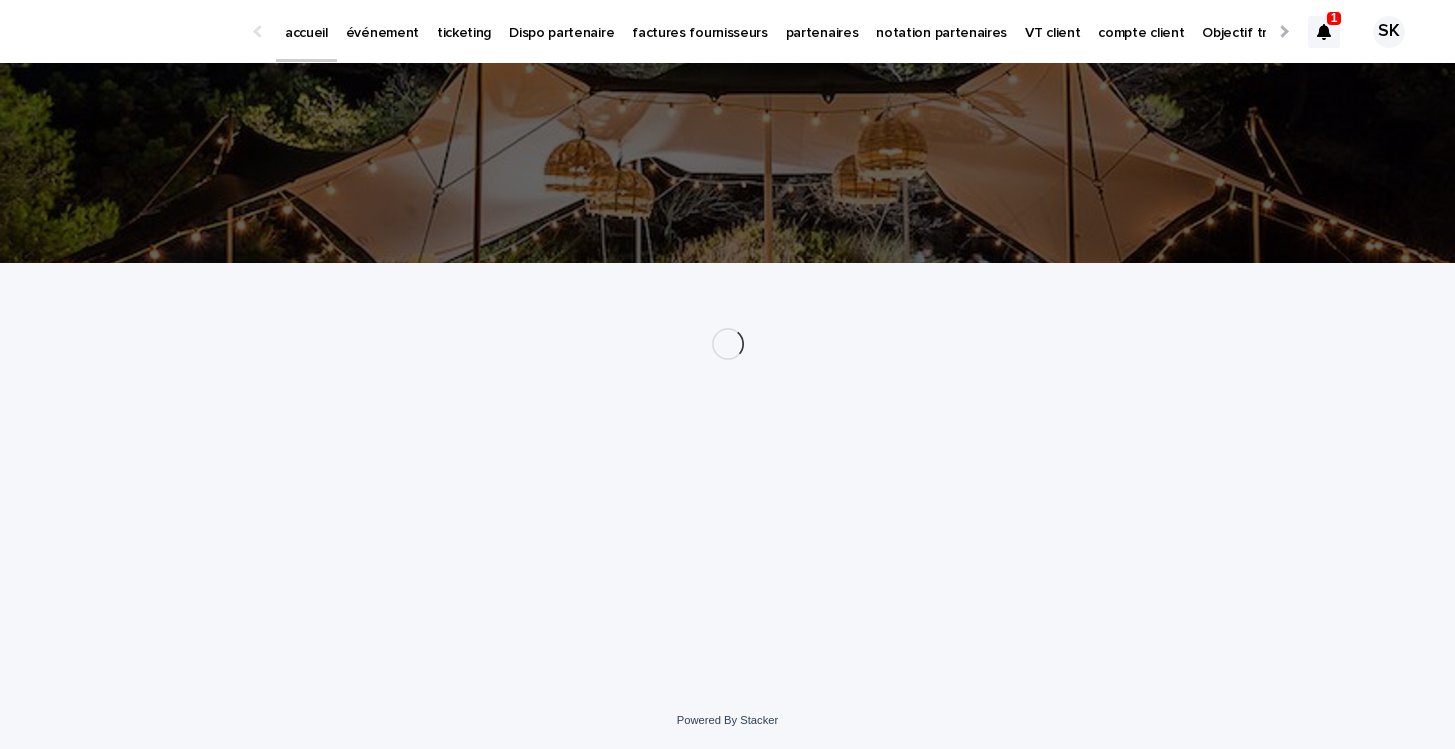 click on "événement" at bounding box center (382, 21) 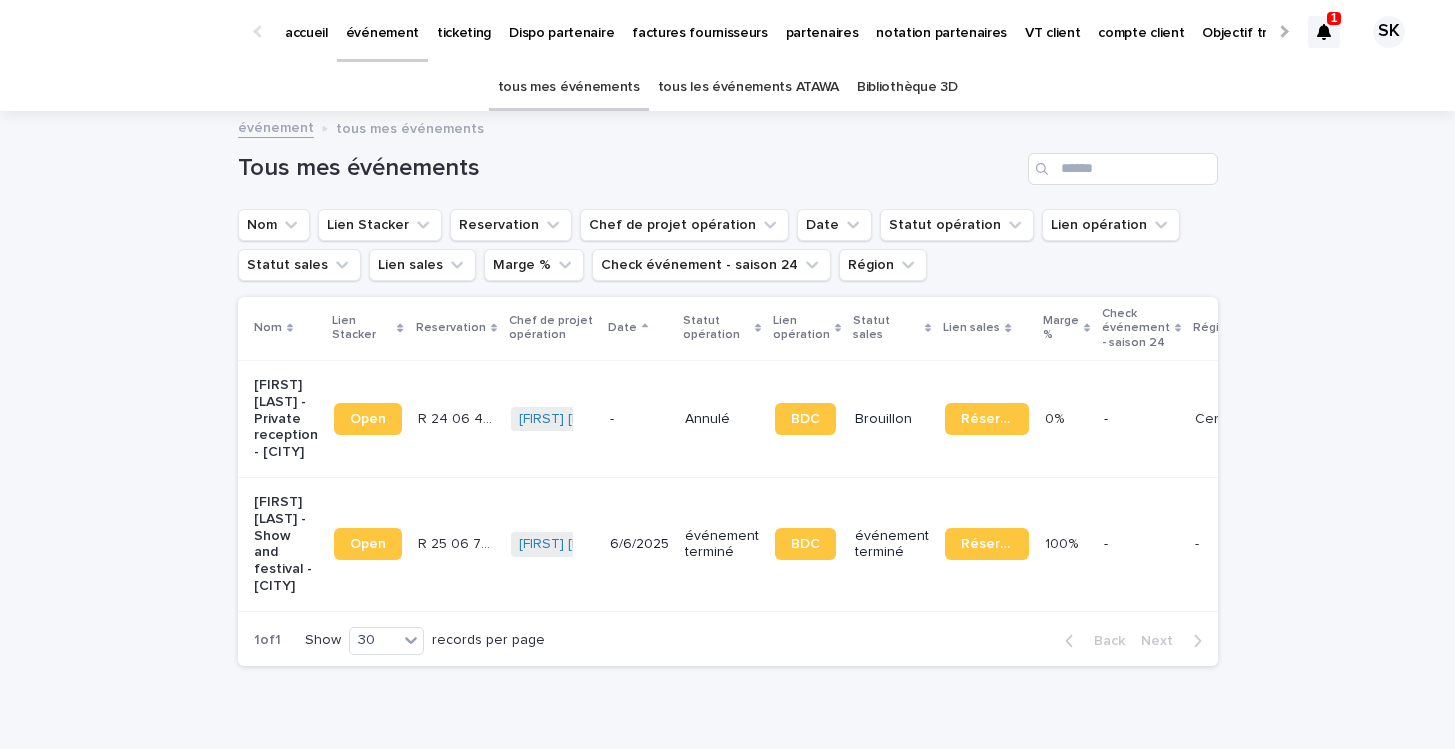 click on "tous les événements ATAWA" at bounding box center [748, 87] 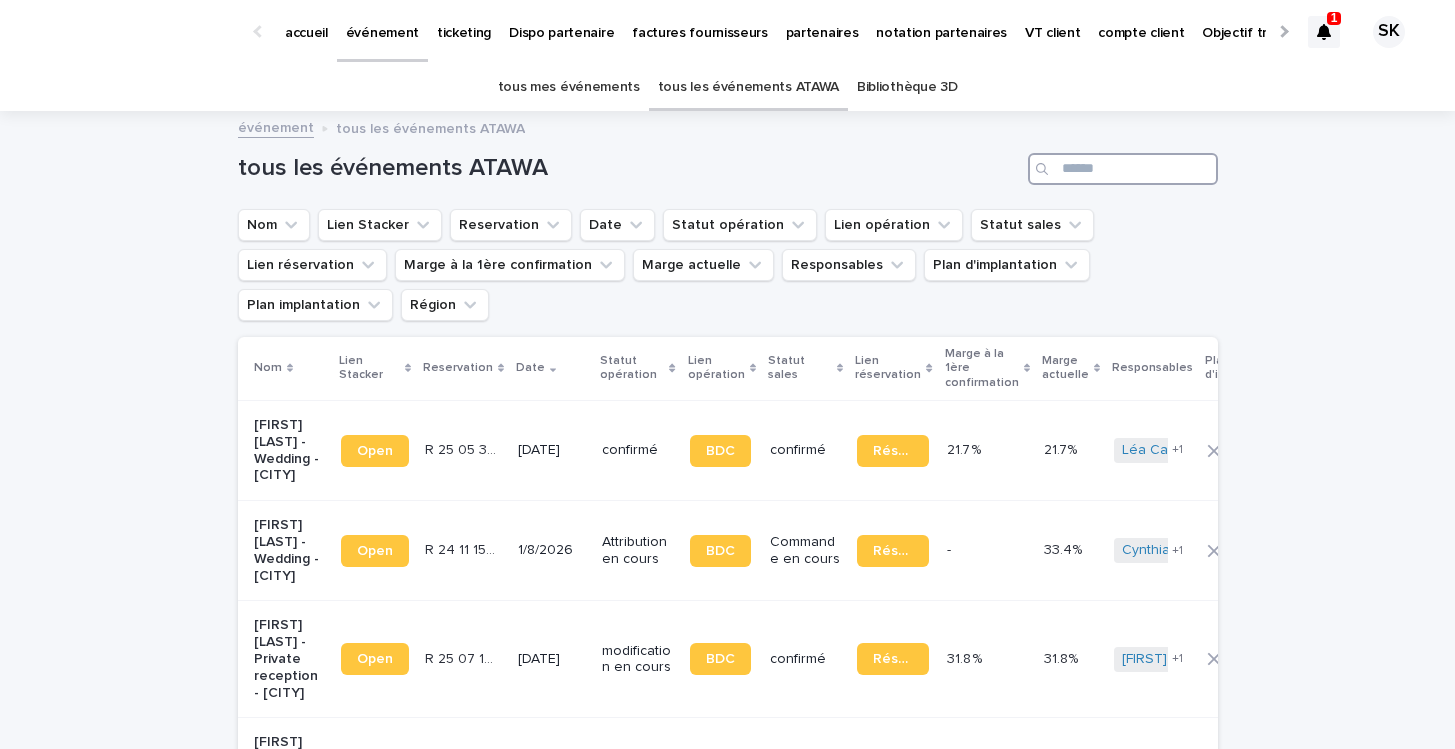 click at bounding box center (1123, 169) 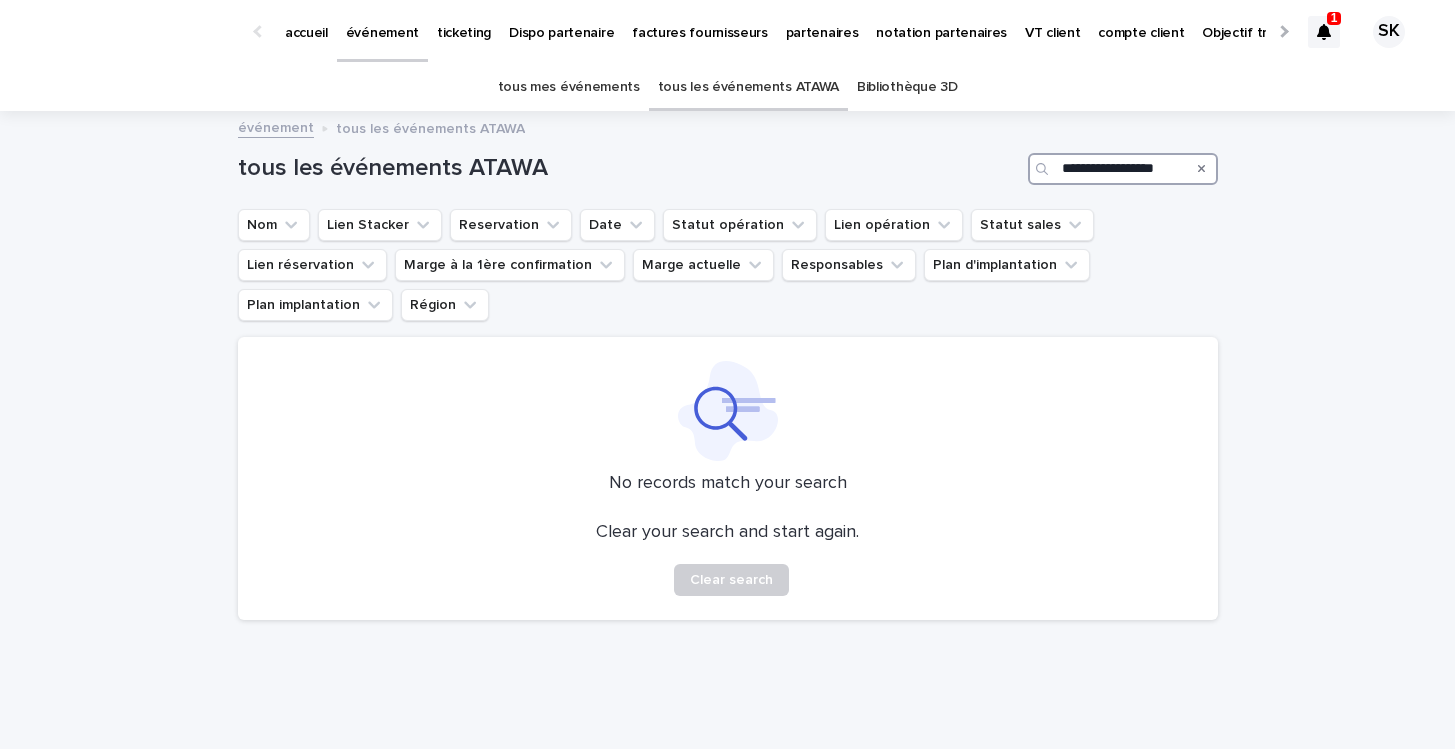 drag, startPoint x: 1154, startPoint y: 174, endPoint x: 959, endPoint y: 159, distance: 195.57607 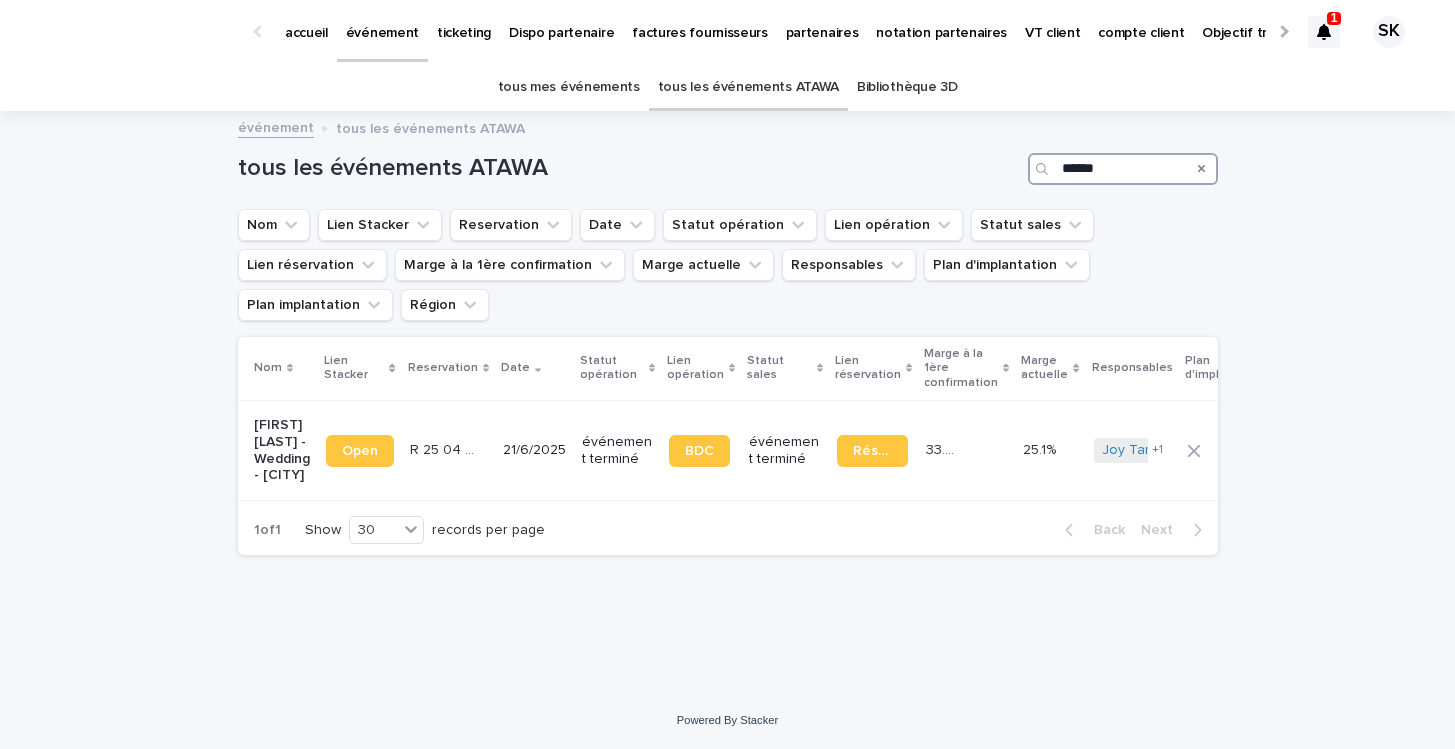 click on "******" at bounding box center (1123, 169) 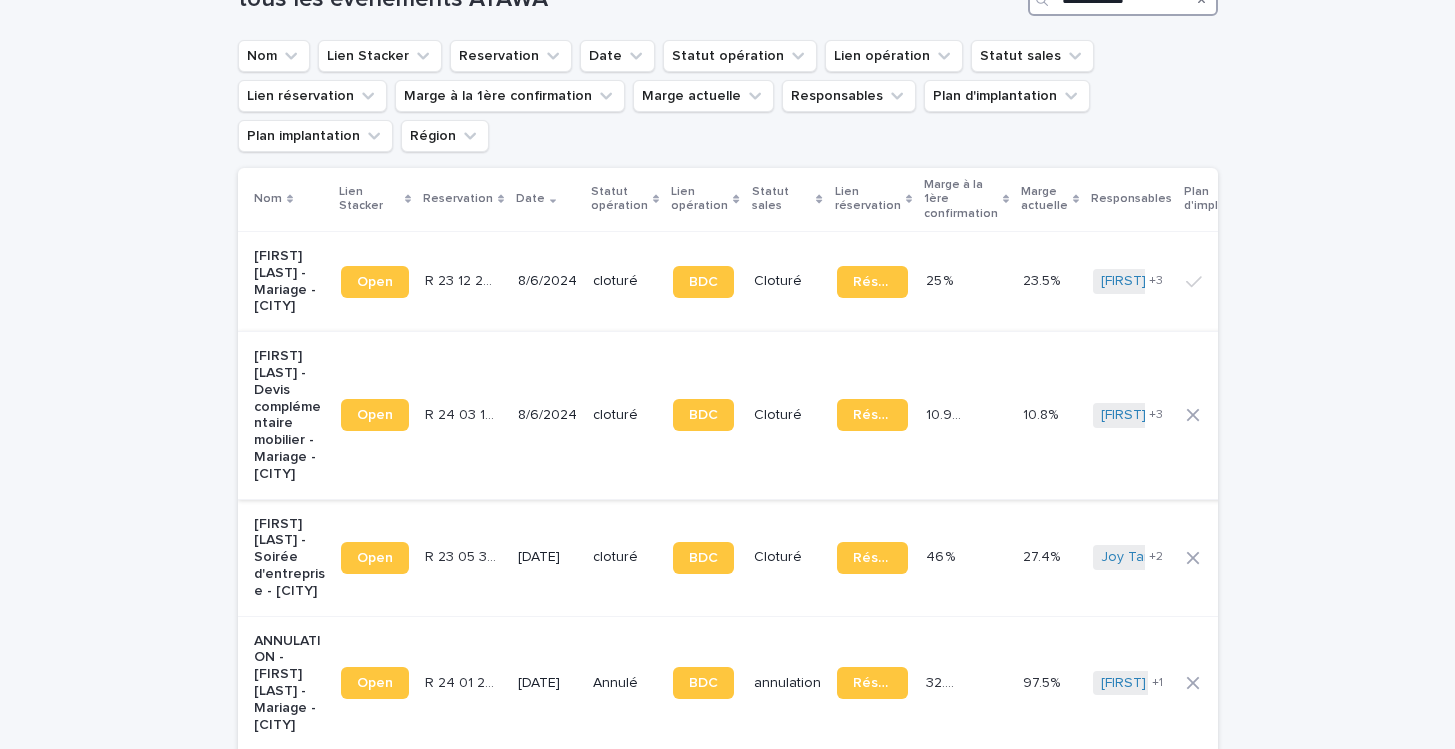 scroll, scrollTop: 0, scrollLeft: 0, axis: both 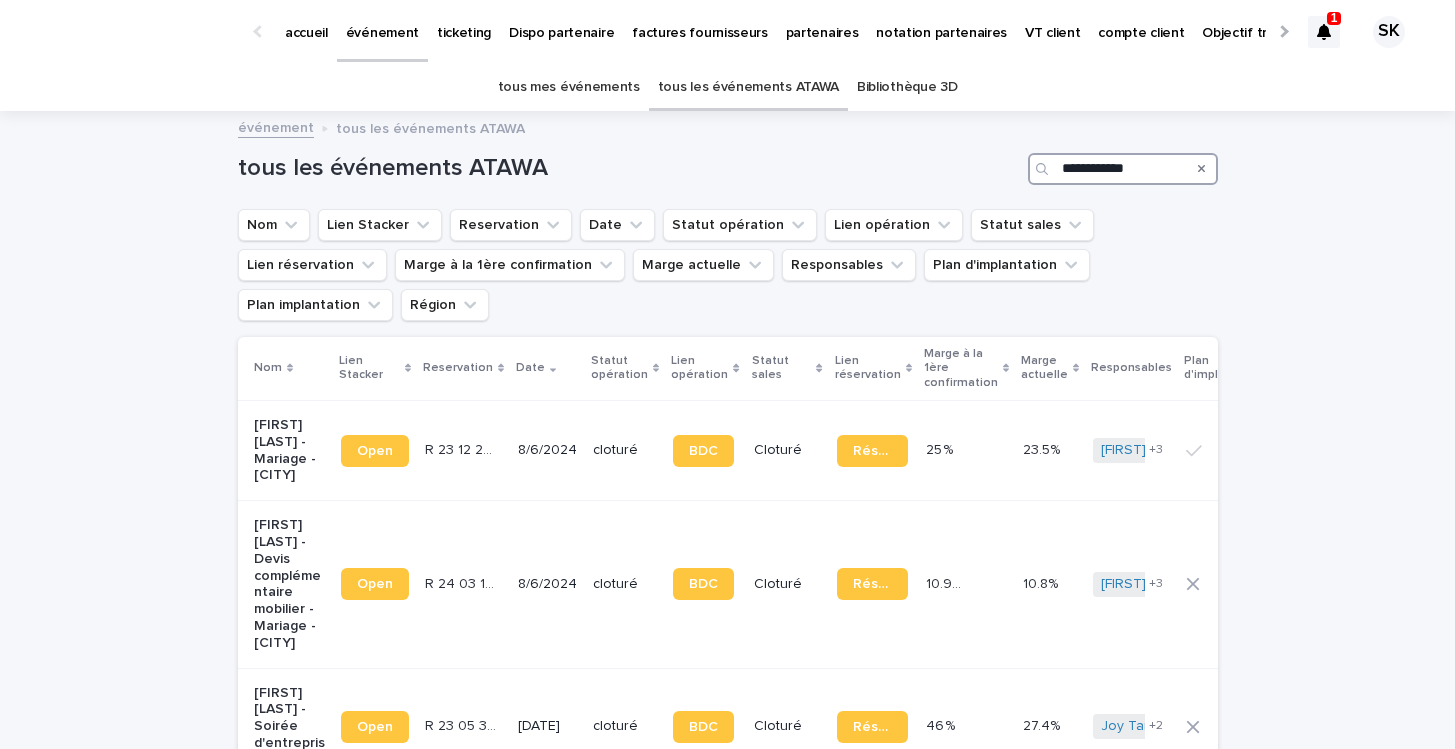click on "**********" at bounding box center (1123, 169) 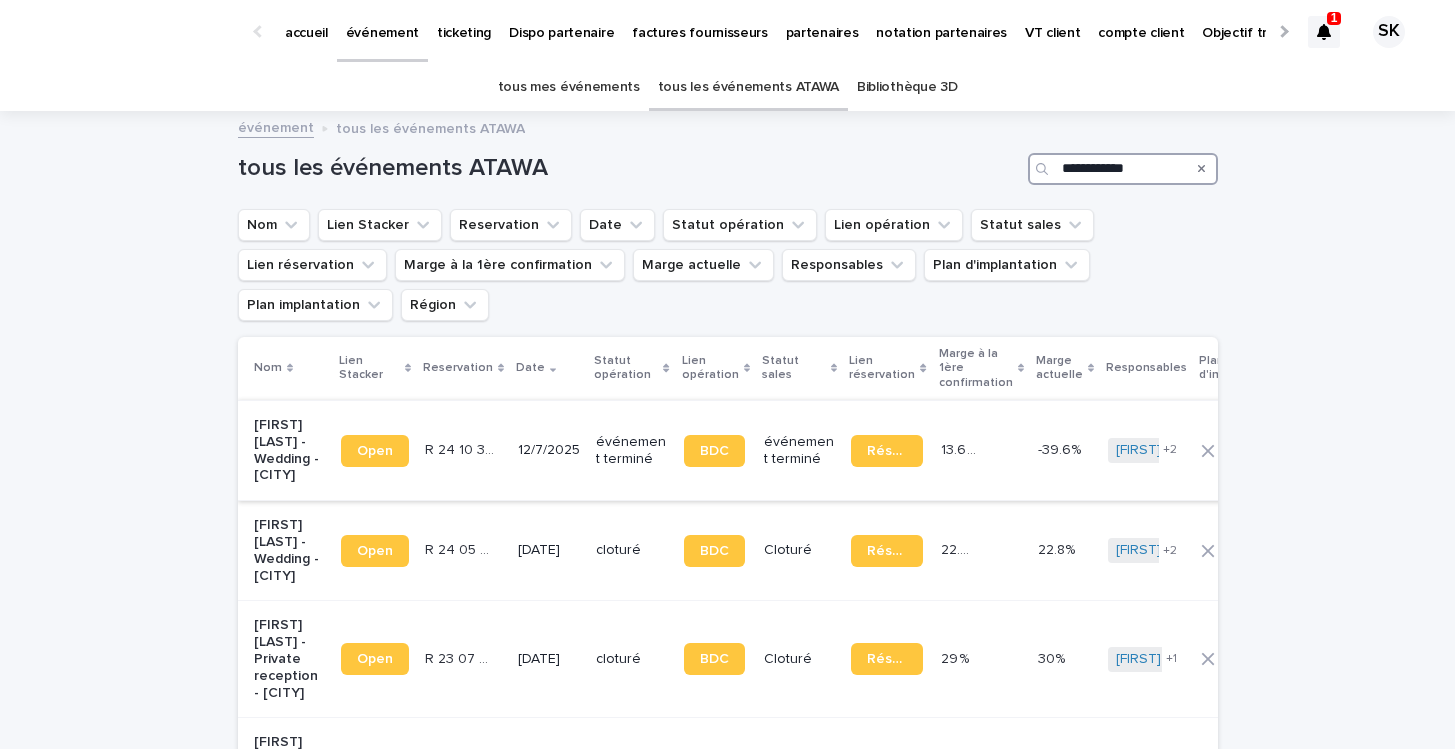 type on "**********" 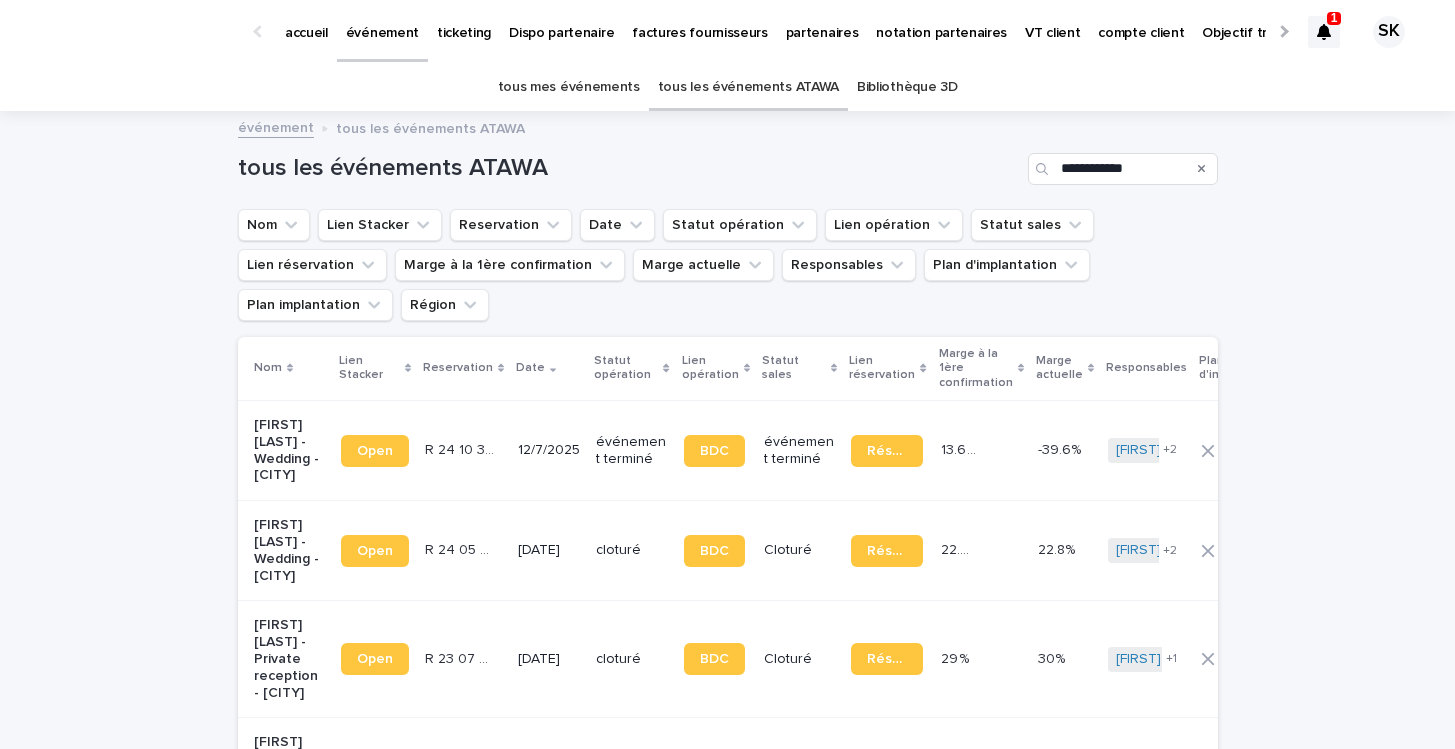 click on "[FIRST] [LAST] - Wedding - [CITY]" at bounding box center (289, 450) 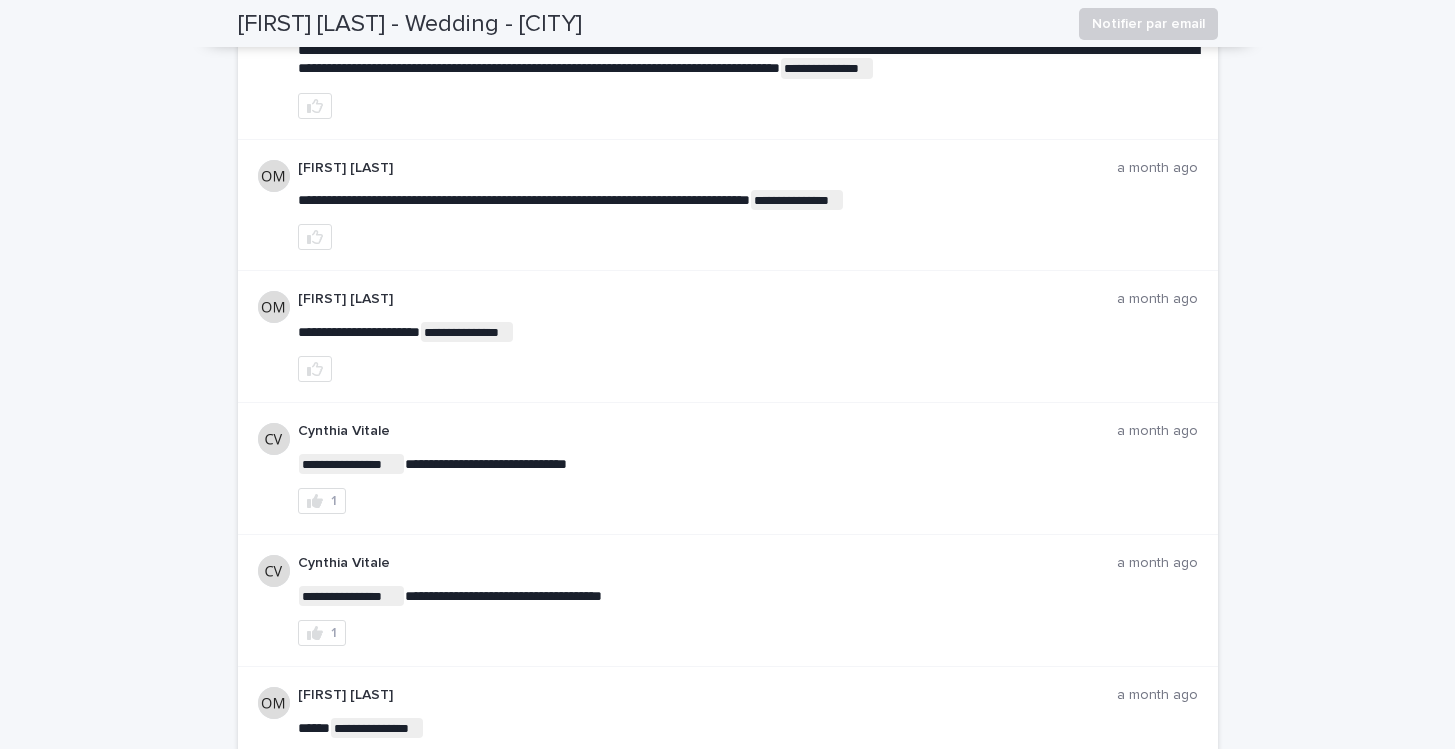 scroll, scrollTop: 0, scrollLeft: 0, axis: both 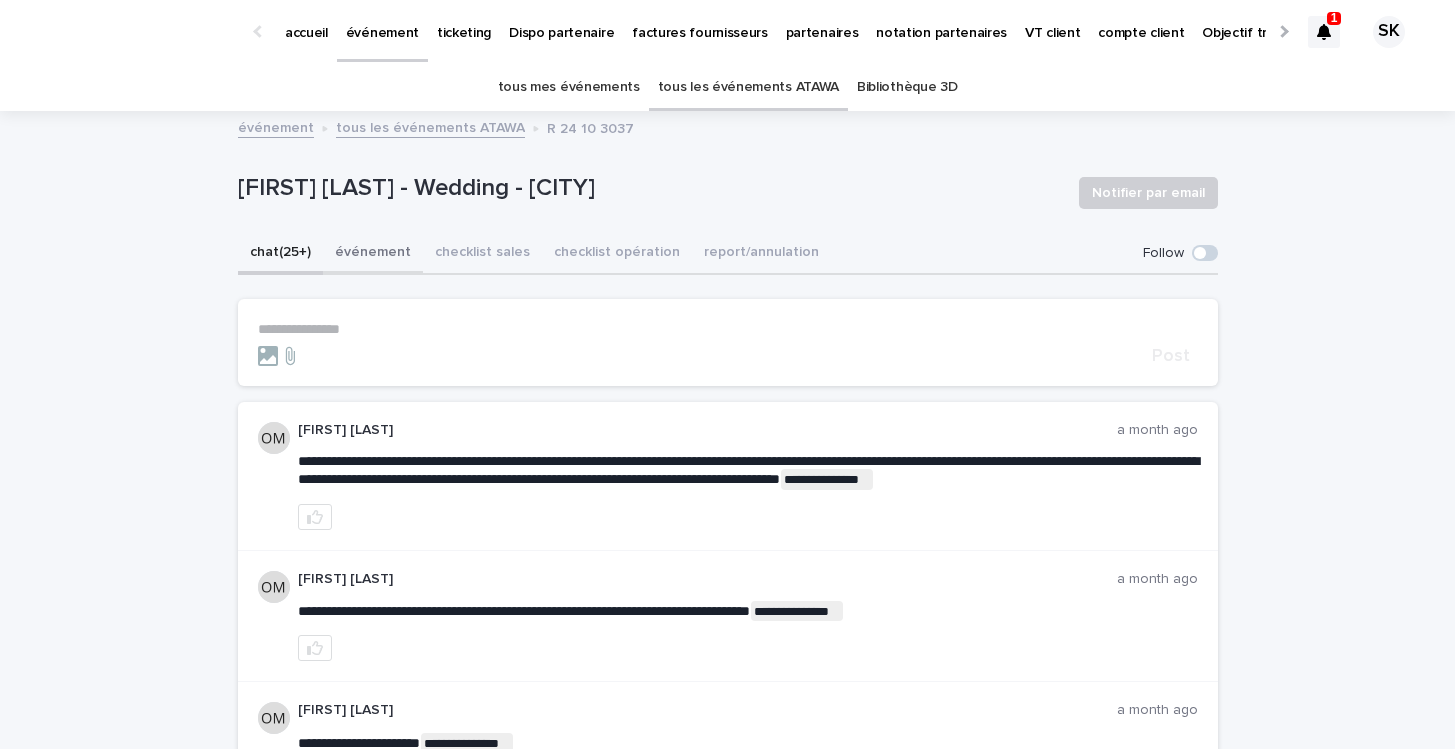 click on "événement" at bounding box center (373, 254) 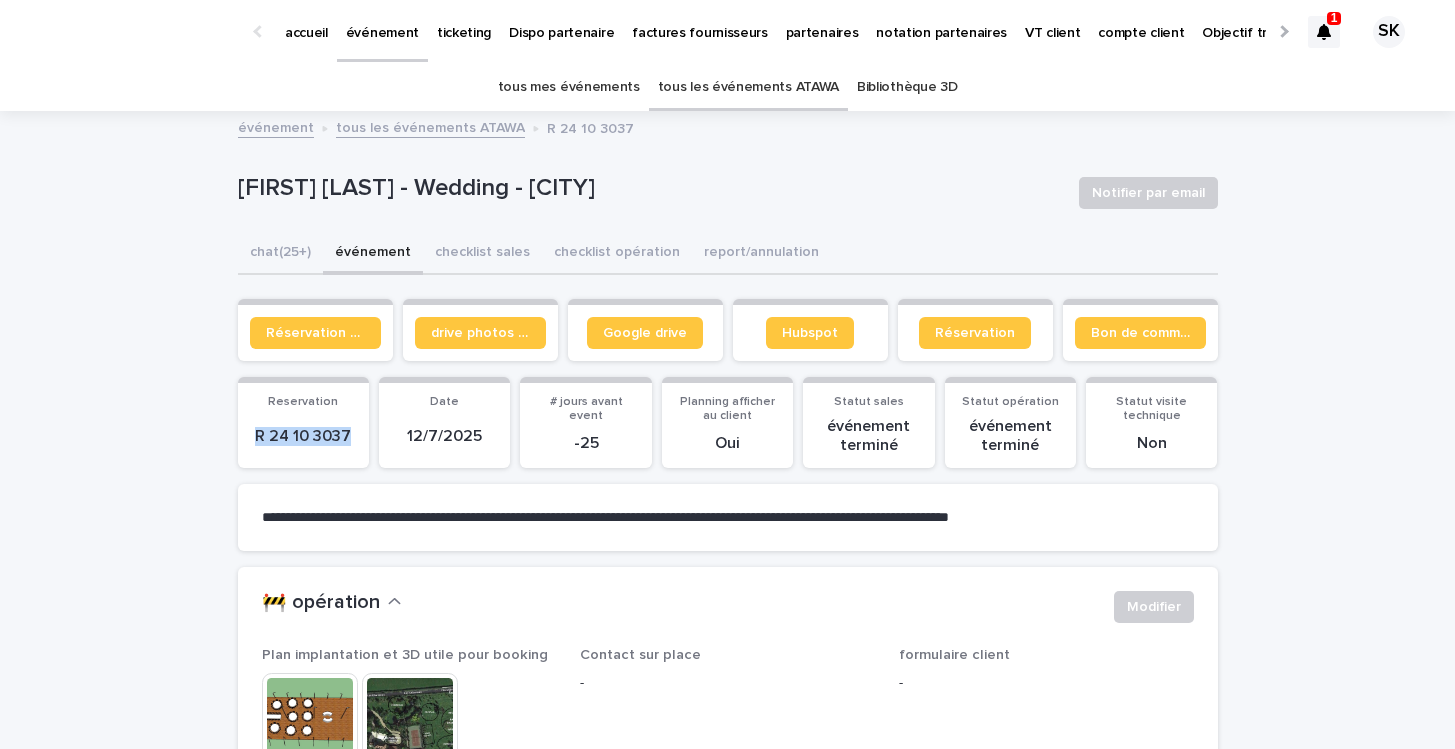 drag, startPoint x: 357, startPoint y: 433, endPoint x: 208, endPoint y: 431, distance: 149.01343 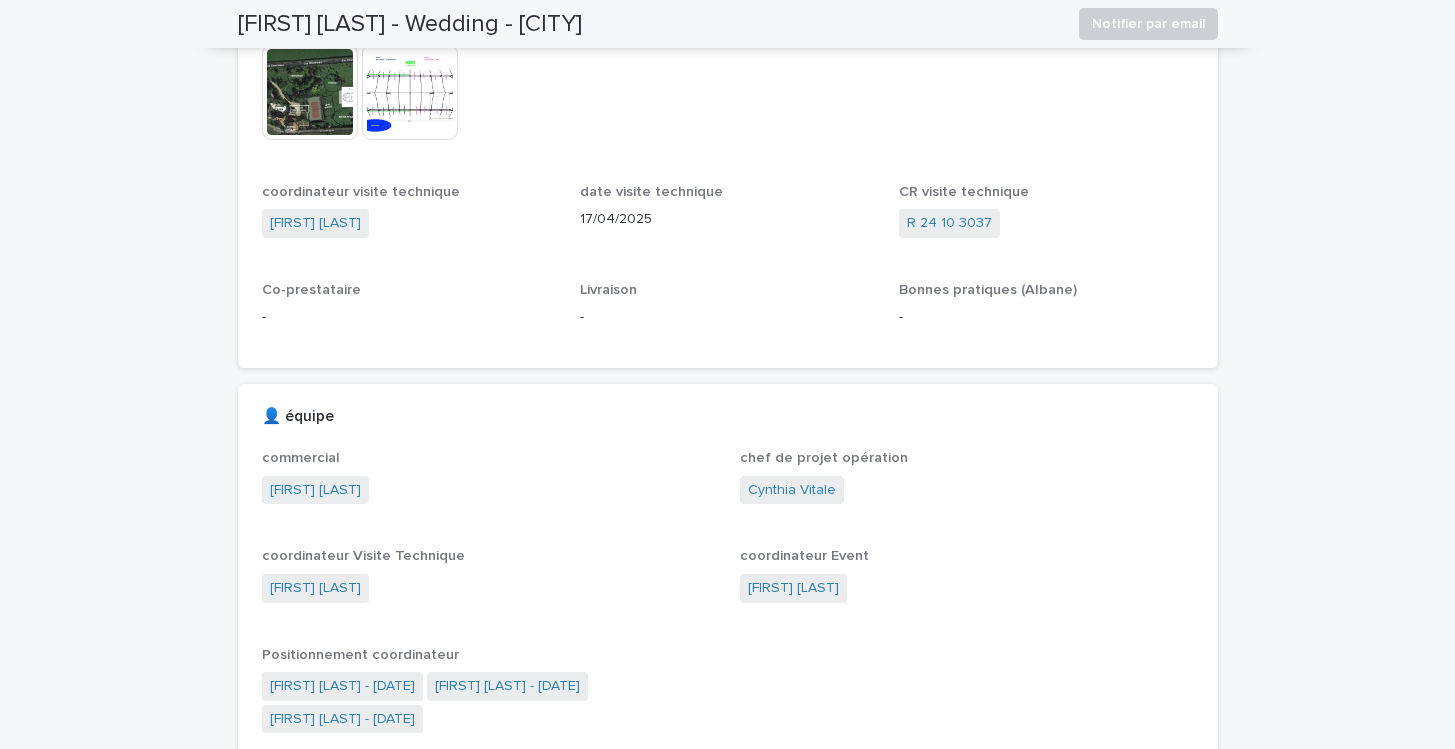 scroll, scrollTop: 0, scrollLeft: 0, axis: both 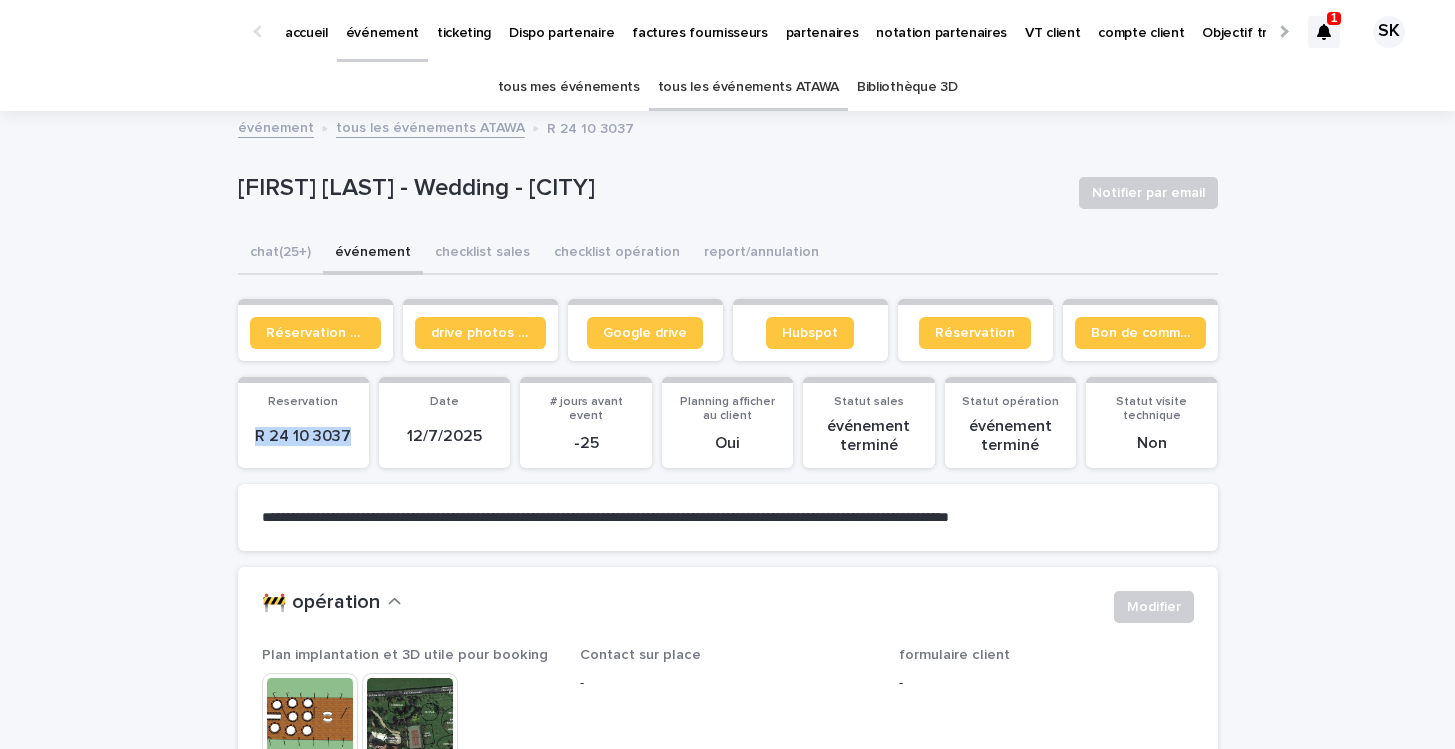 copy on "R 24 10 3037" 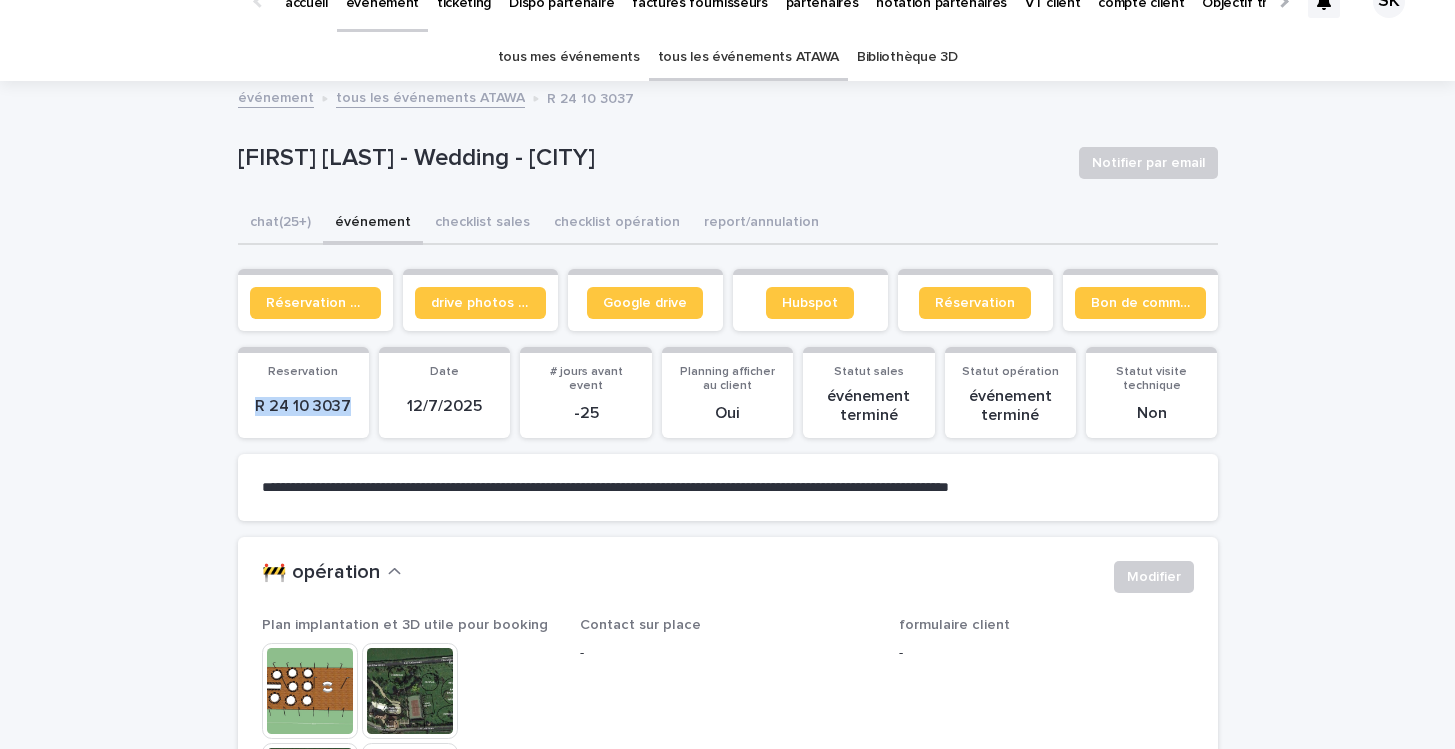 scroll, scrollTop: 31, scrollLeft: 0, axis: vertical 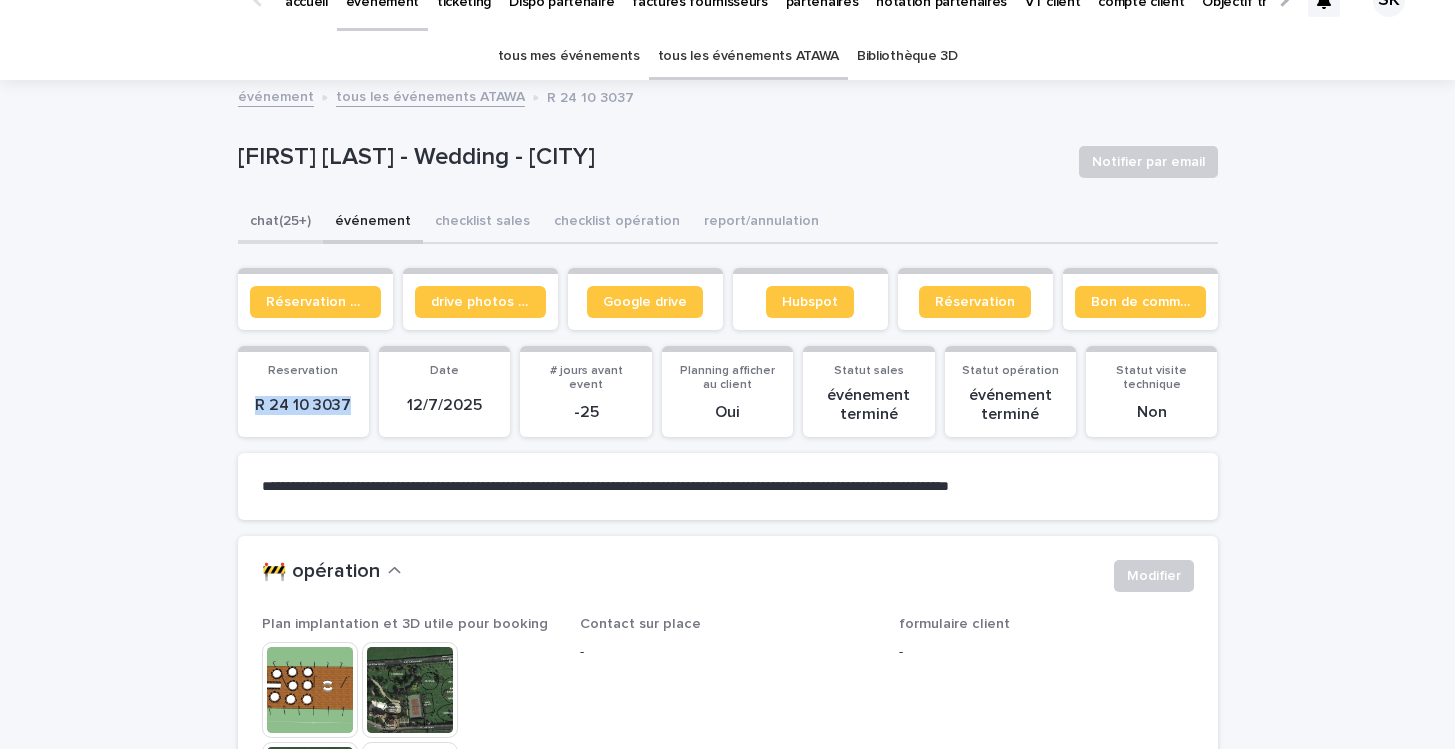 click on "chat  (25+)" at bounding box center (280, 223) 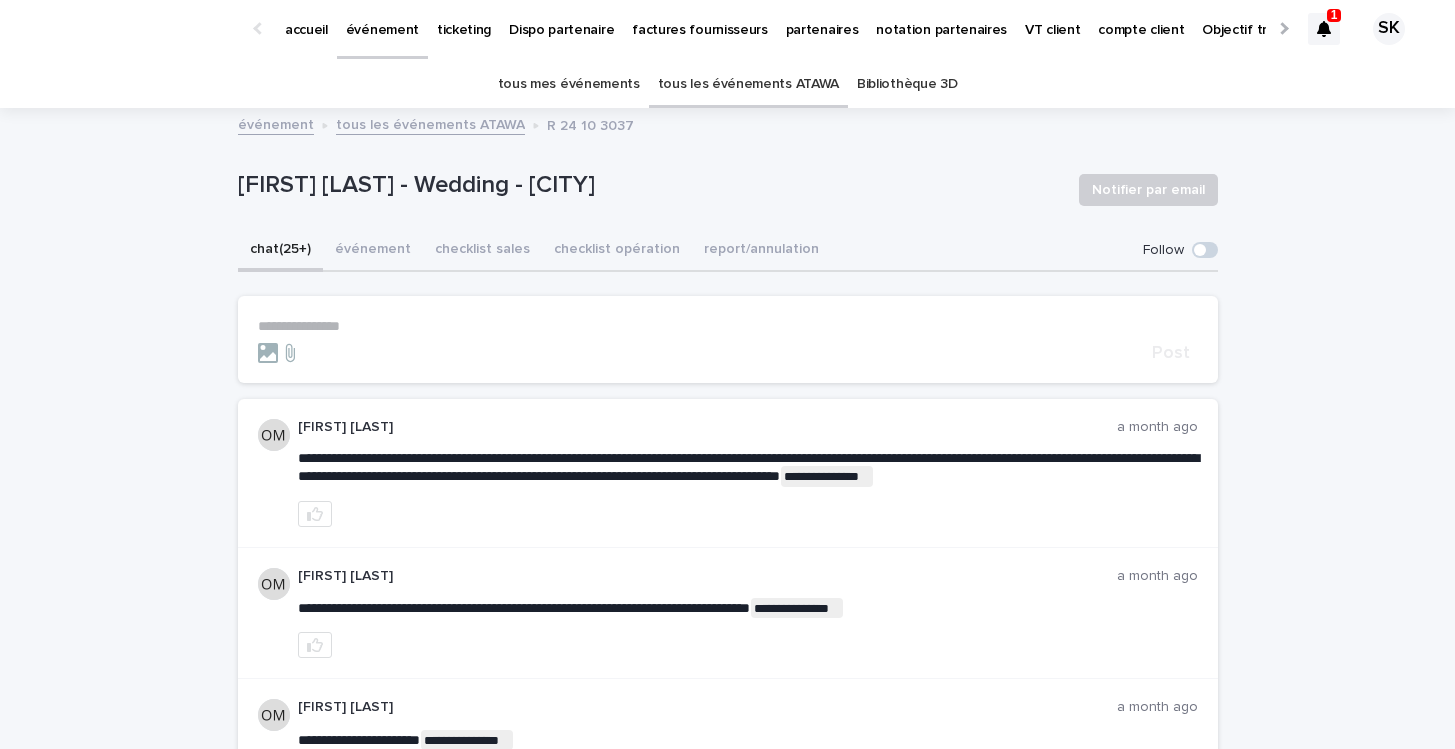 scroll, scrollTop: 0, scrollLeft: 0, axis: both 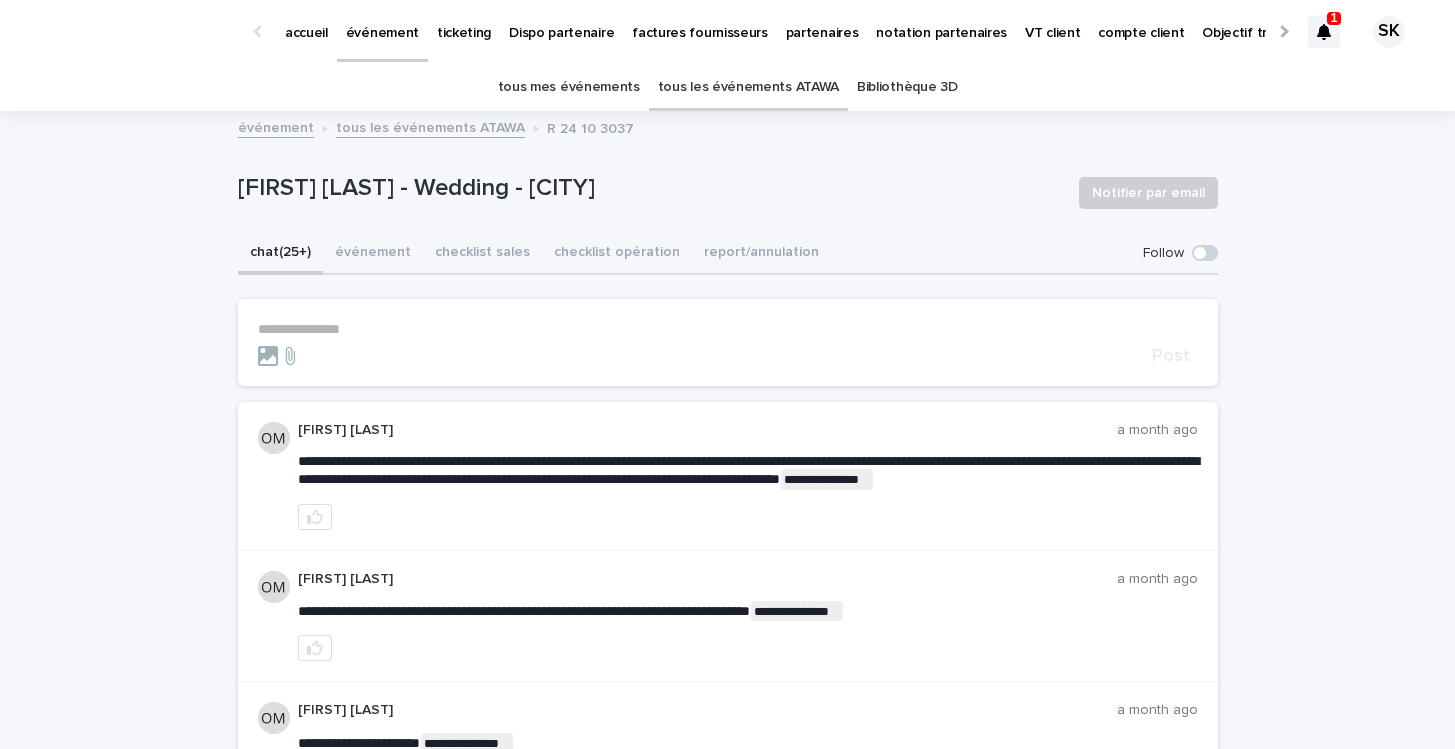 click on "[FIRST] [LAST] - Wedding - [CITY]" at bounding box center [650, 188] 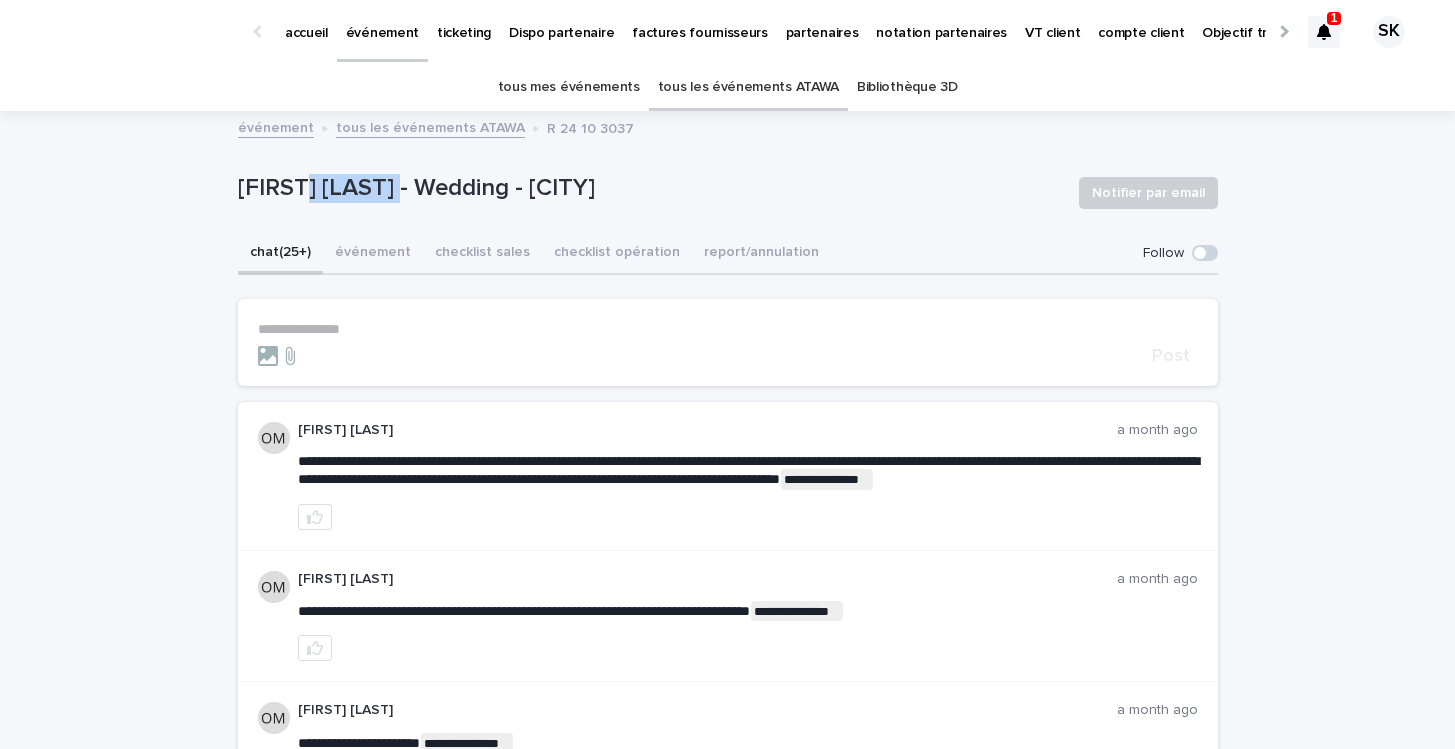 click on "[FIRST] [LAST] - Wedding - [CITY]" at bounding box center [650, 188] 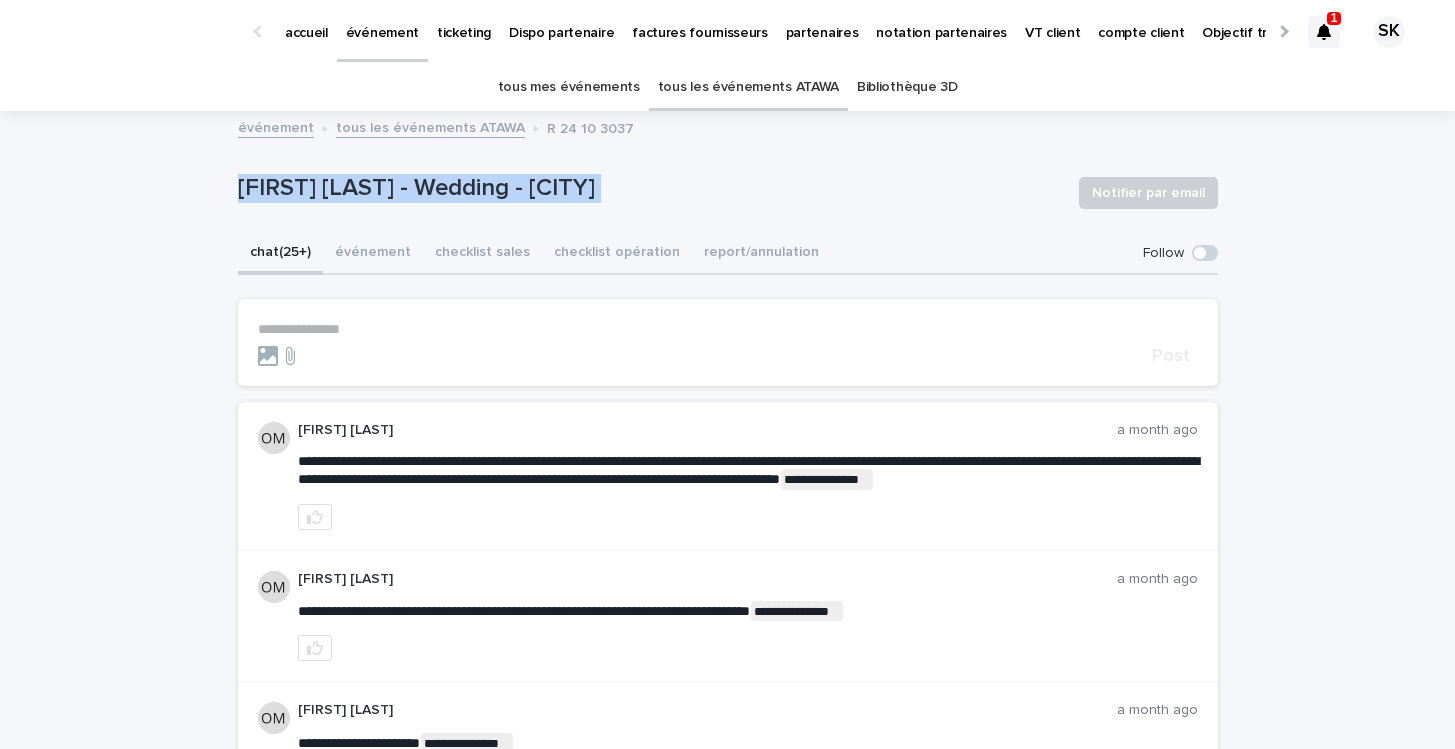 click on "[FIRST] [LAST] - Wedding - [CITY]" at bounding box center [650, 188] 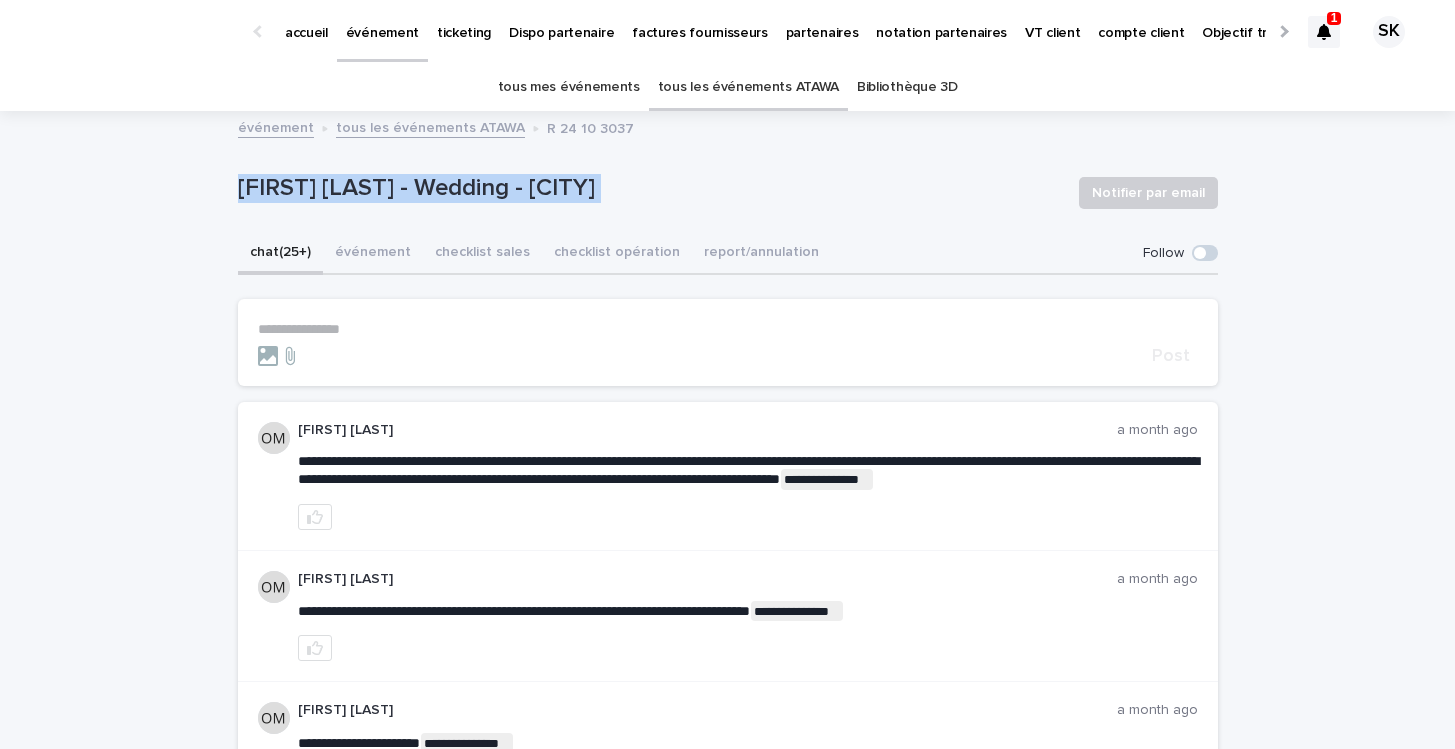 copy on "[FIRST] [LAST] - Wedding - [CITY] Notifier par email Sorry, there was an error saving your record. Please try again. Please fill out the required fields below." 